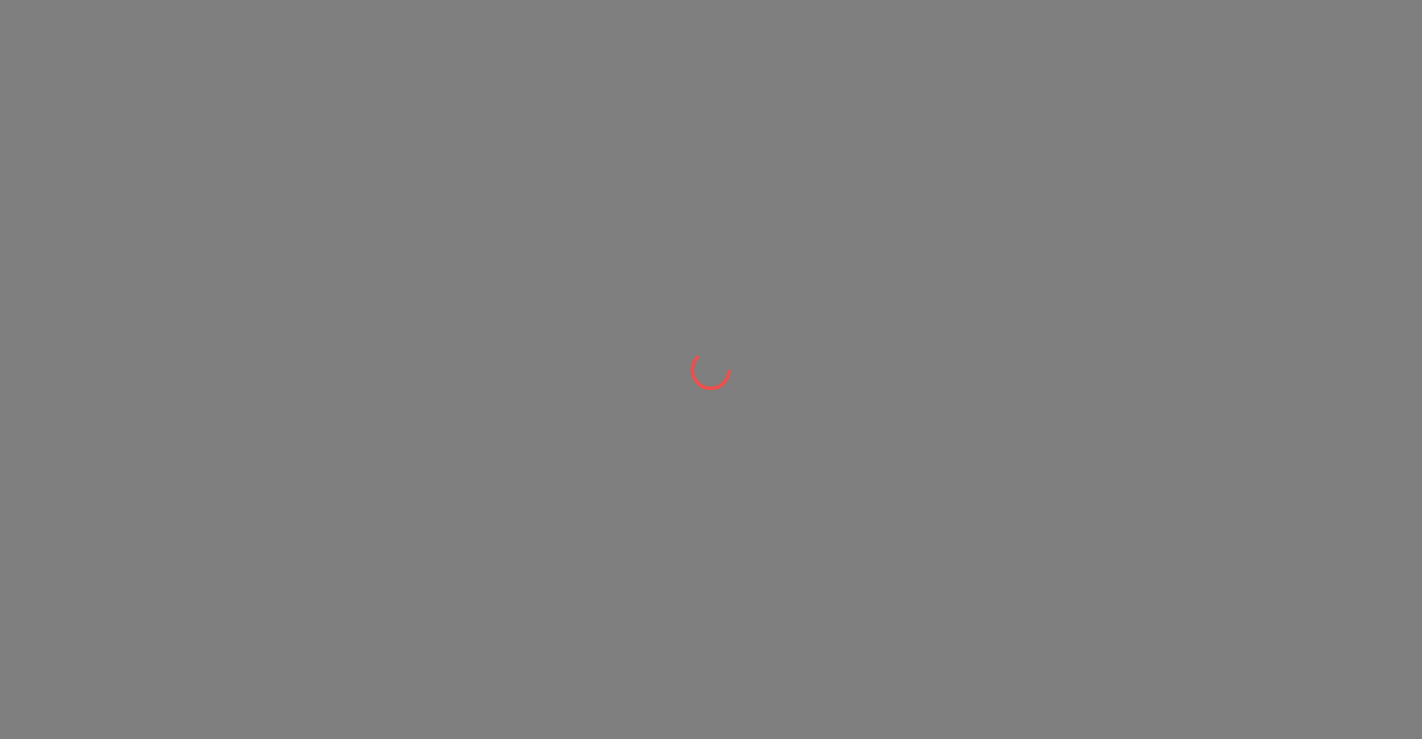 scroll, scrollTop: 0, scrollLeft: 0, axis: both 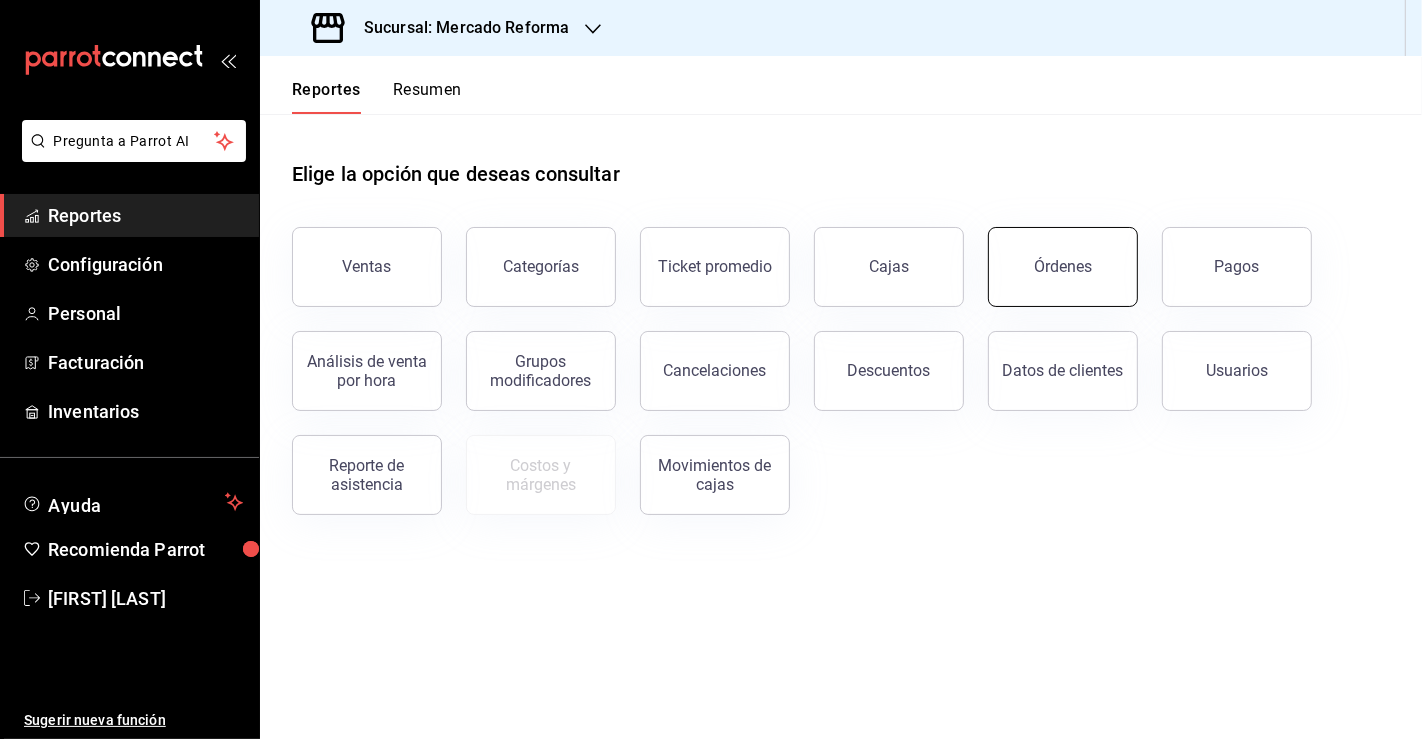 click on "Órdenes" at bounding box center [1063, 267] 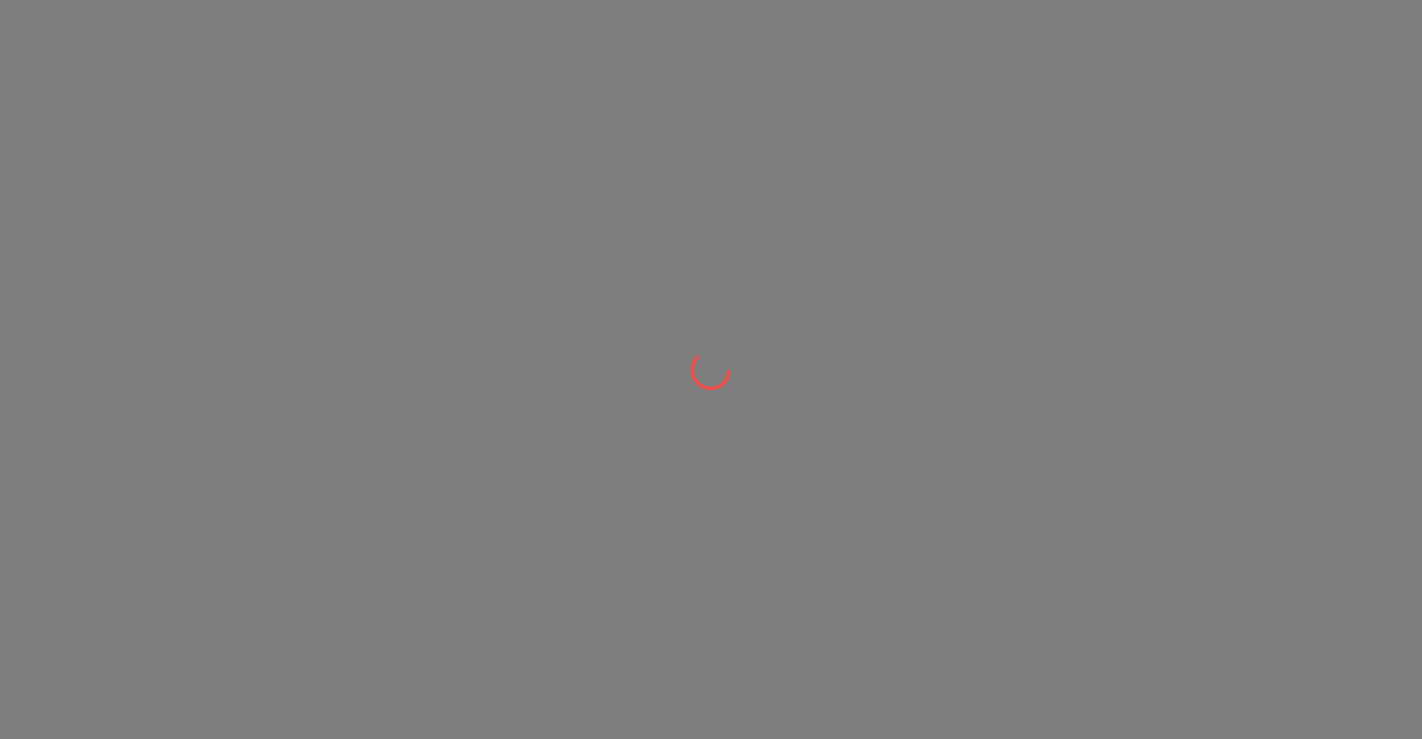 scroll, scrollTop: 0, scrollLeft: 0, axis: both 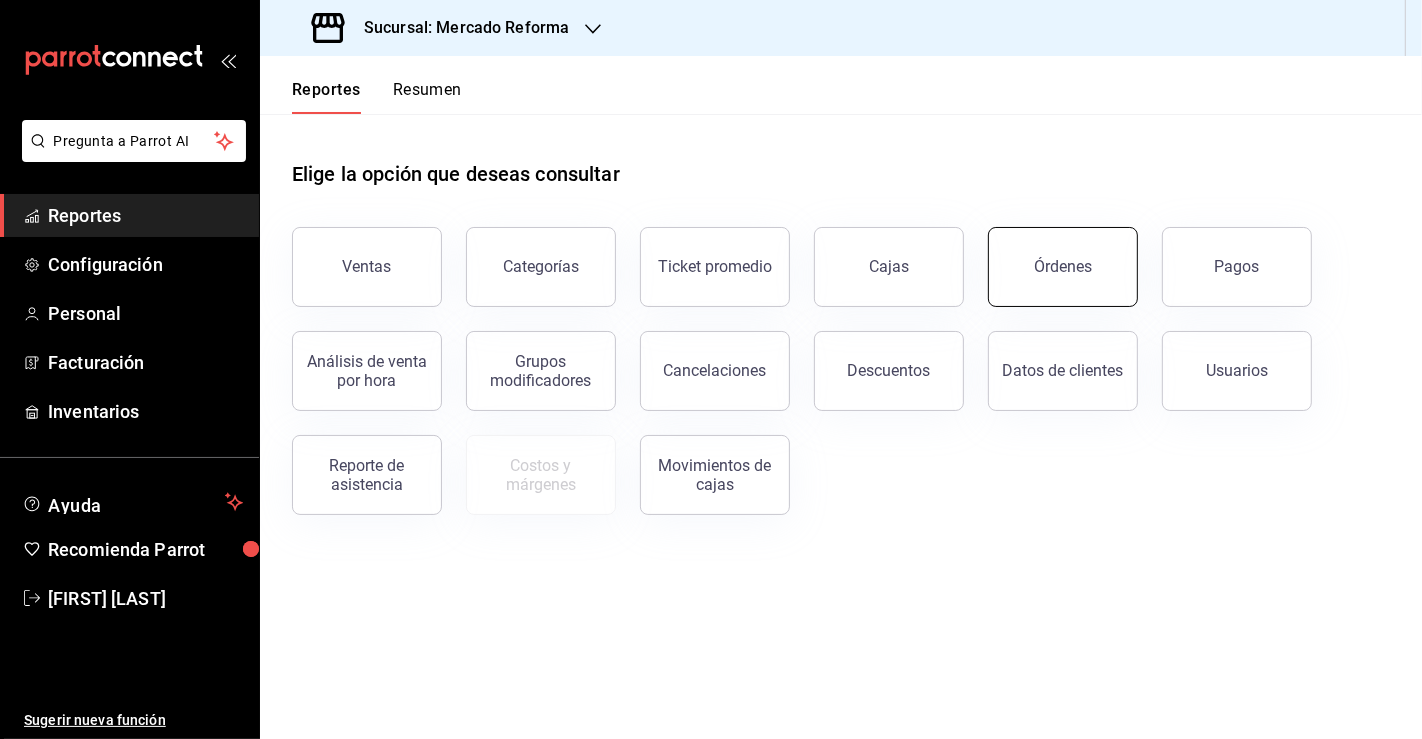 click on "Órdenes" at bounding box center [1063, 267] 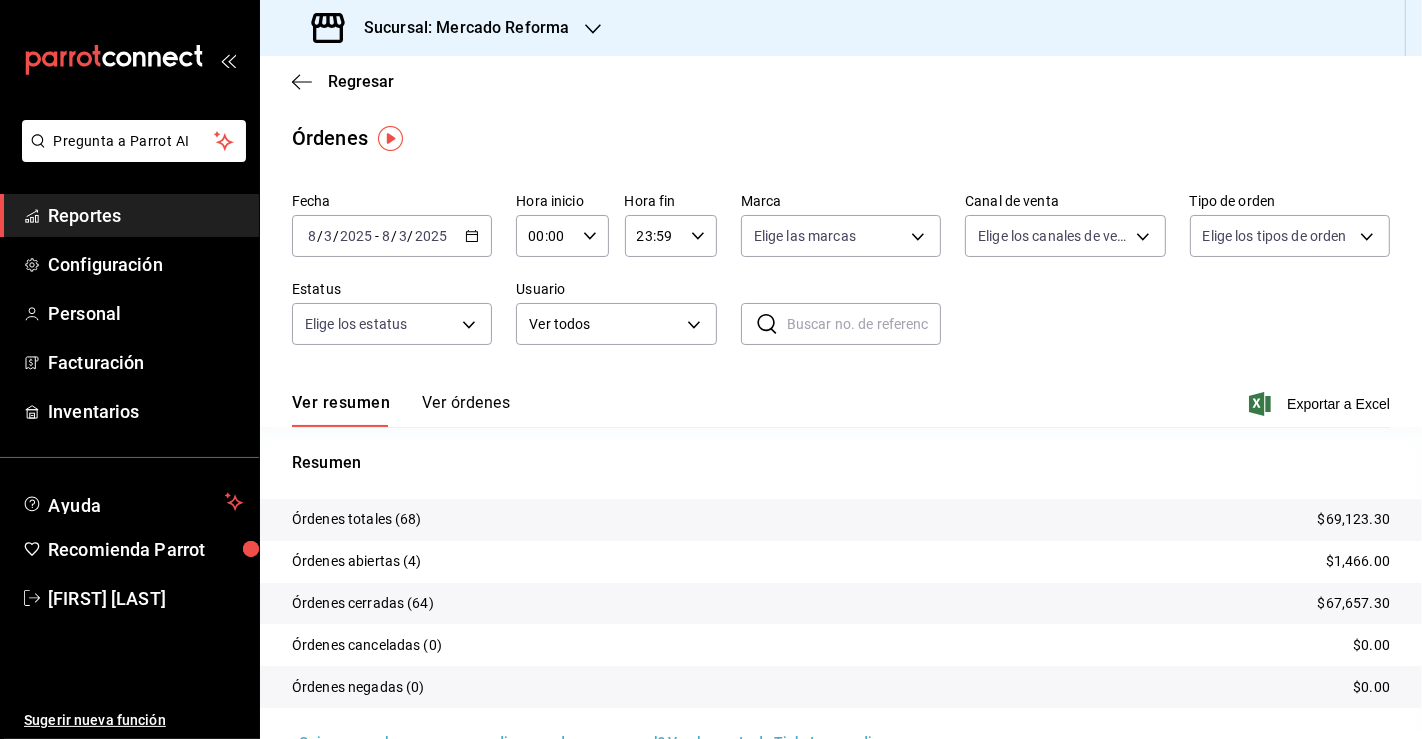 click on "2025-08-03 8 / 3 / 2025 - 2025-08-03 8 / 3 / 2025" at bounding box center (392, 236) 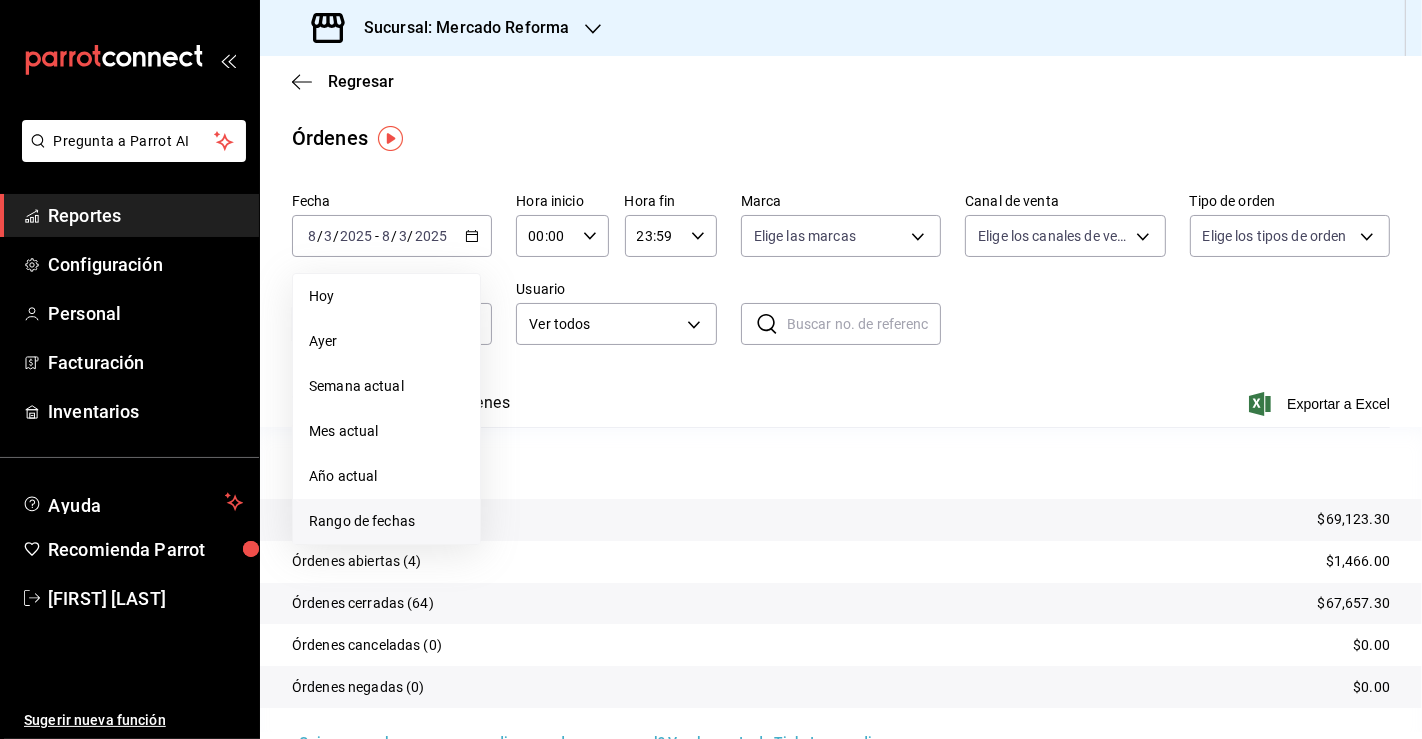 click on "Rango de fechas" at bounding box center (386, 521) 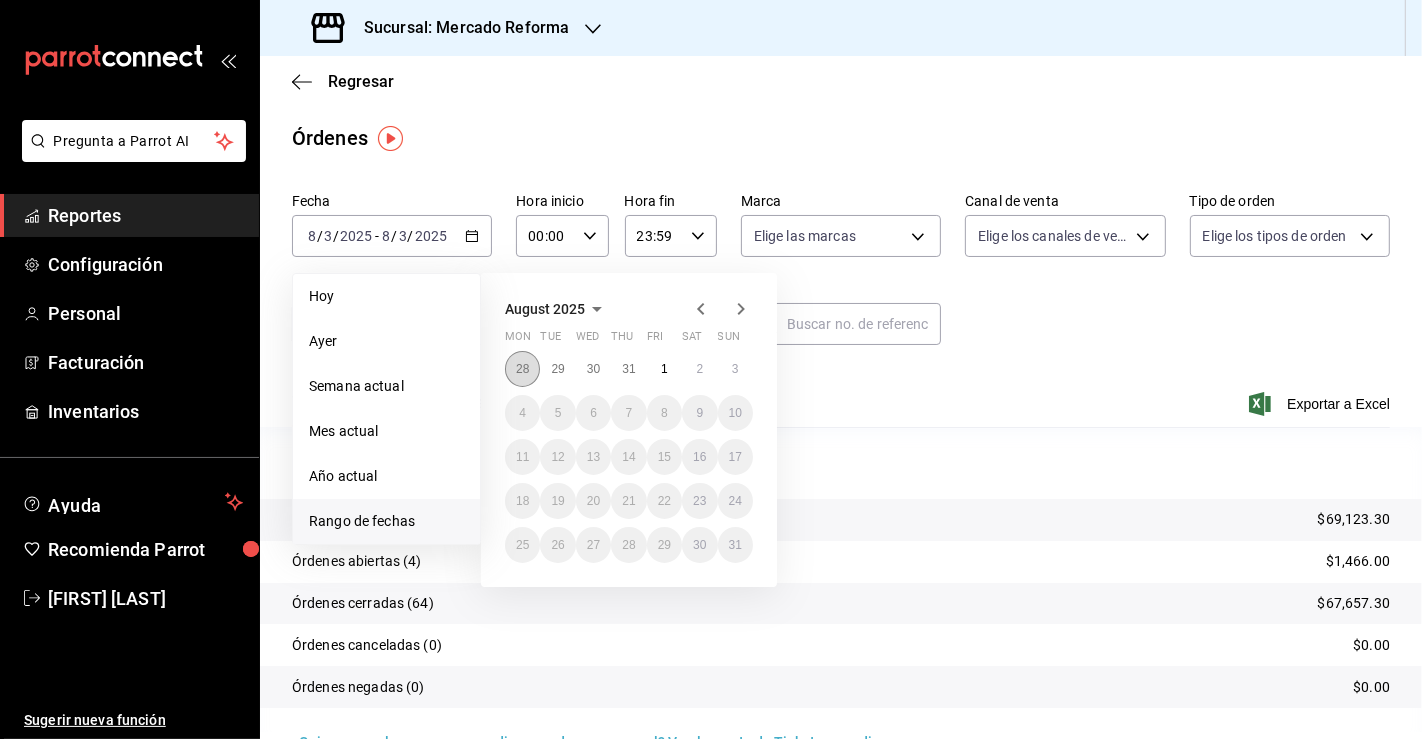 click on "28" at bounding box center (522, 369) 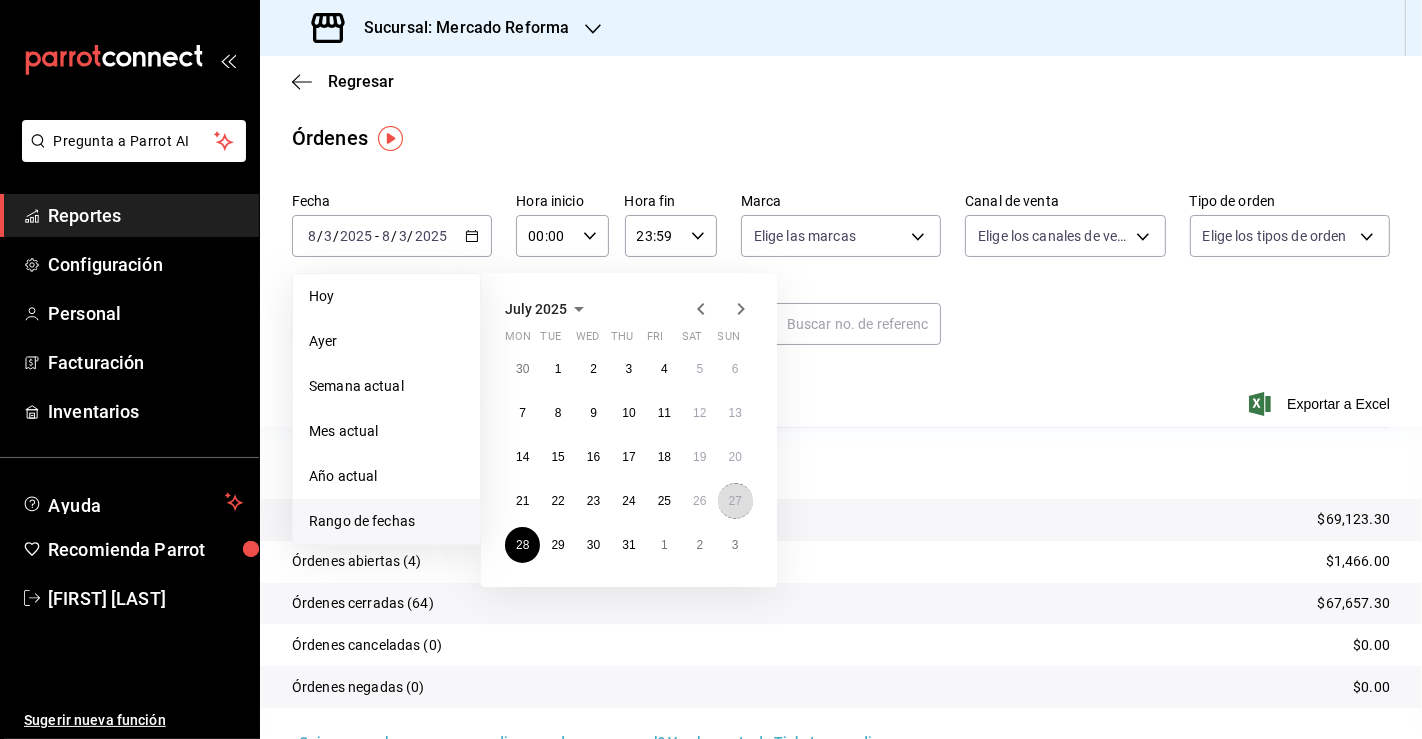 click on "27" at bounding box center (735, 501) 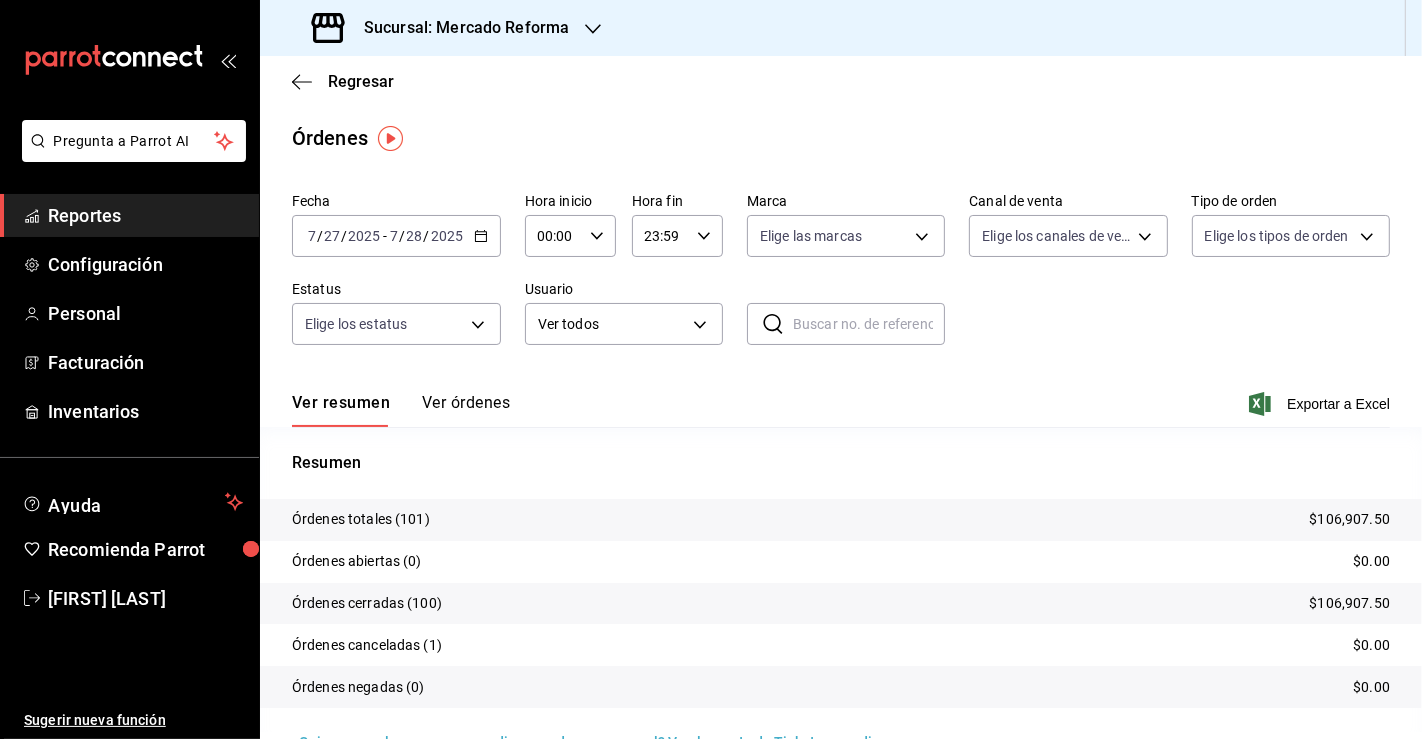 click 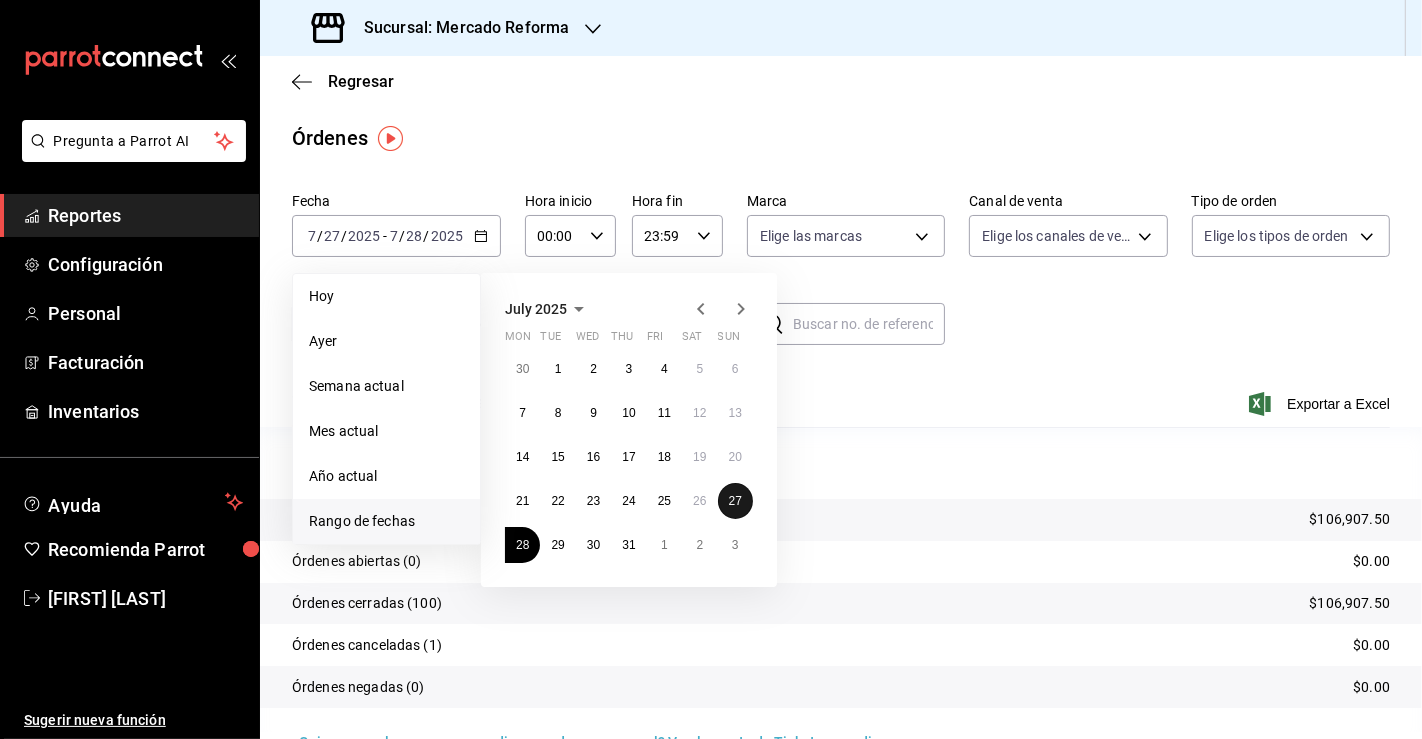 click on "27" at bounding box center [735, 501] 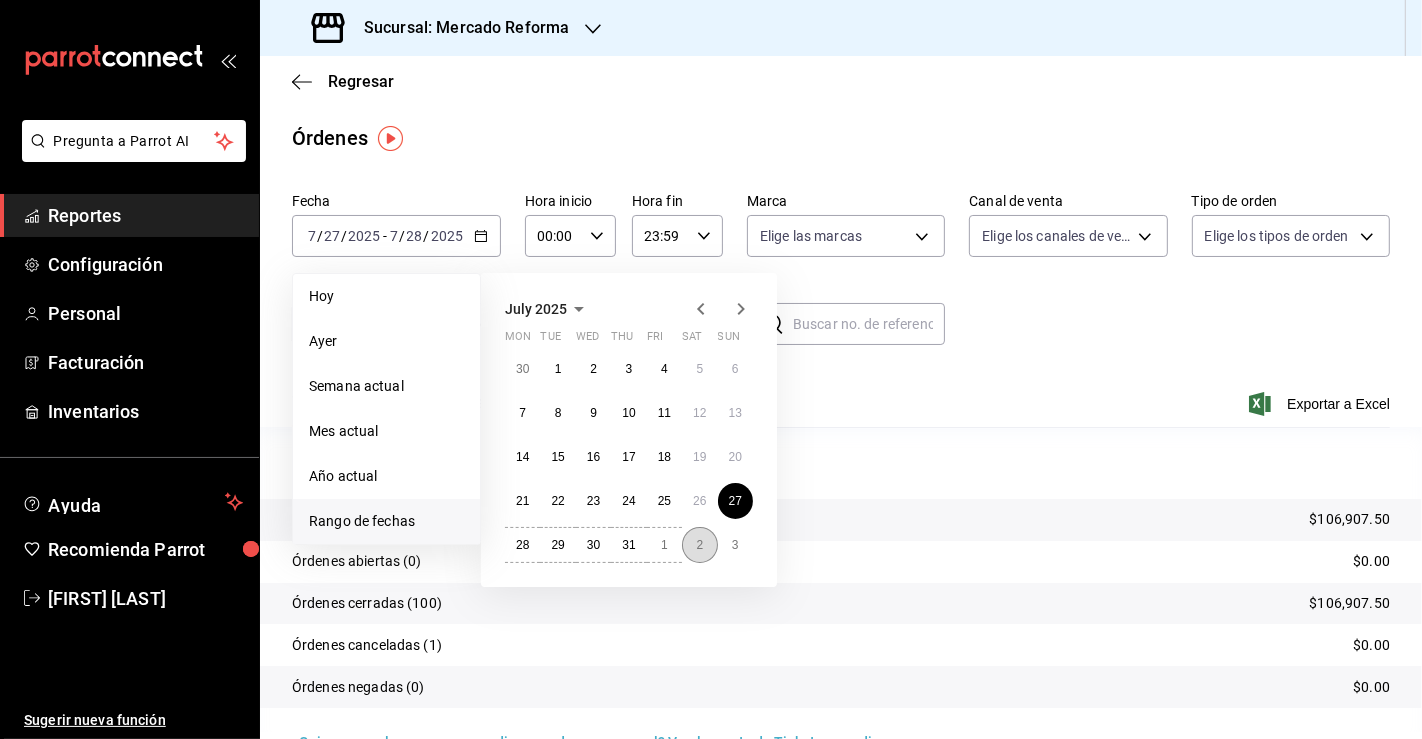click on "2" at bounding box center (699, 545) 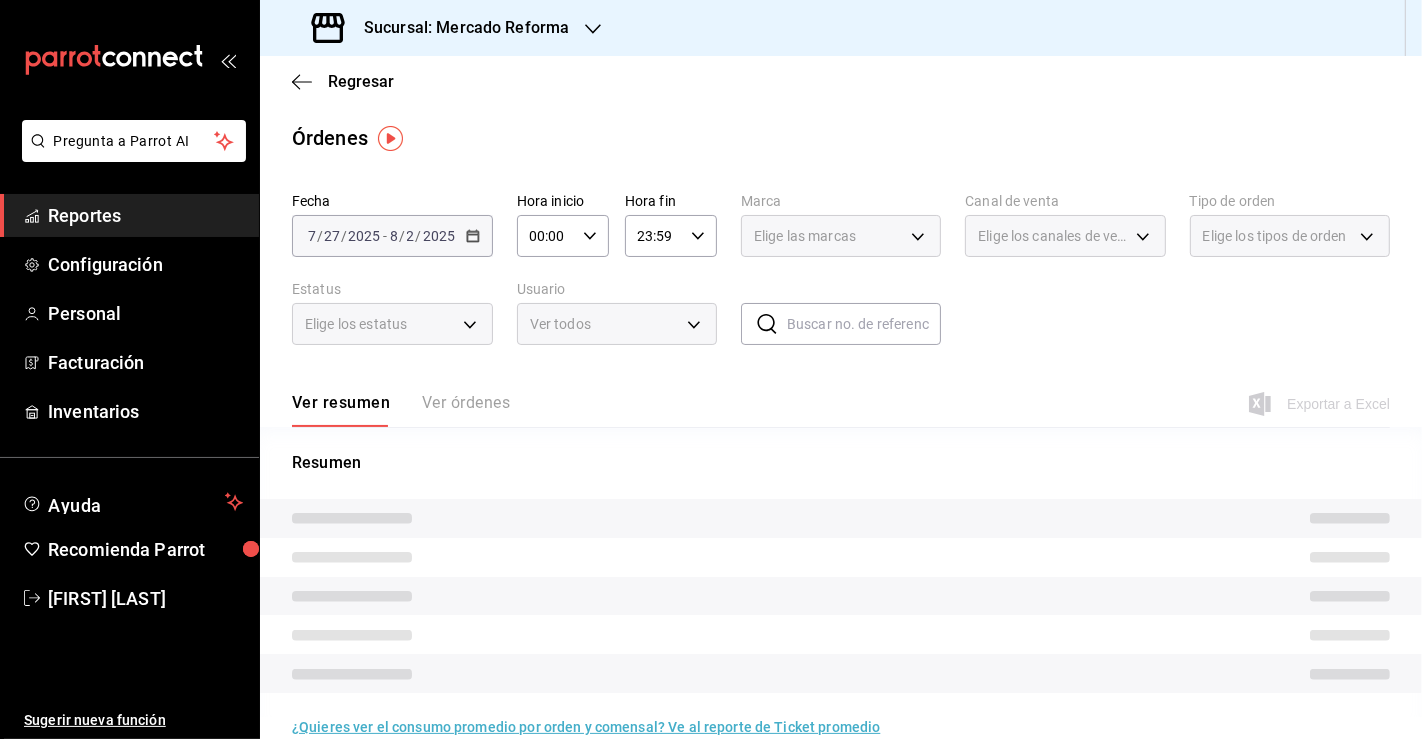 click on "00:00" at bounding box center (546, 236) 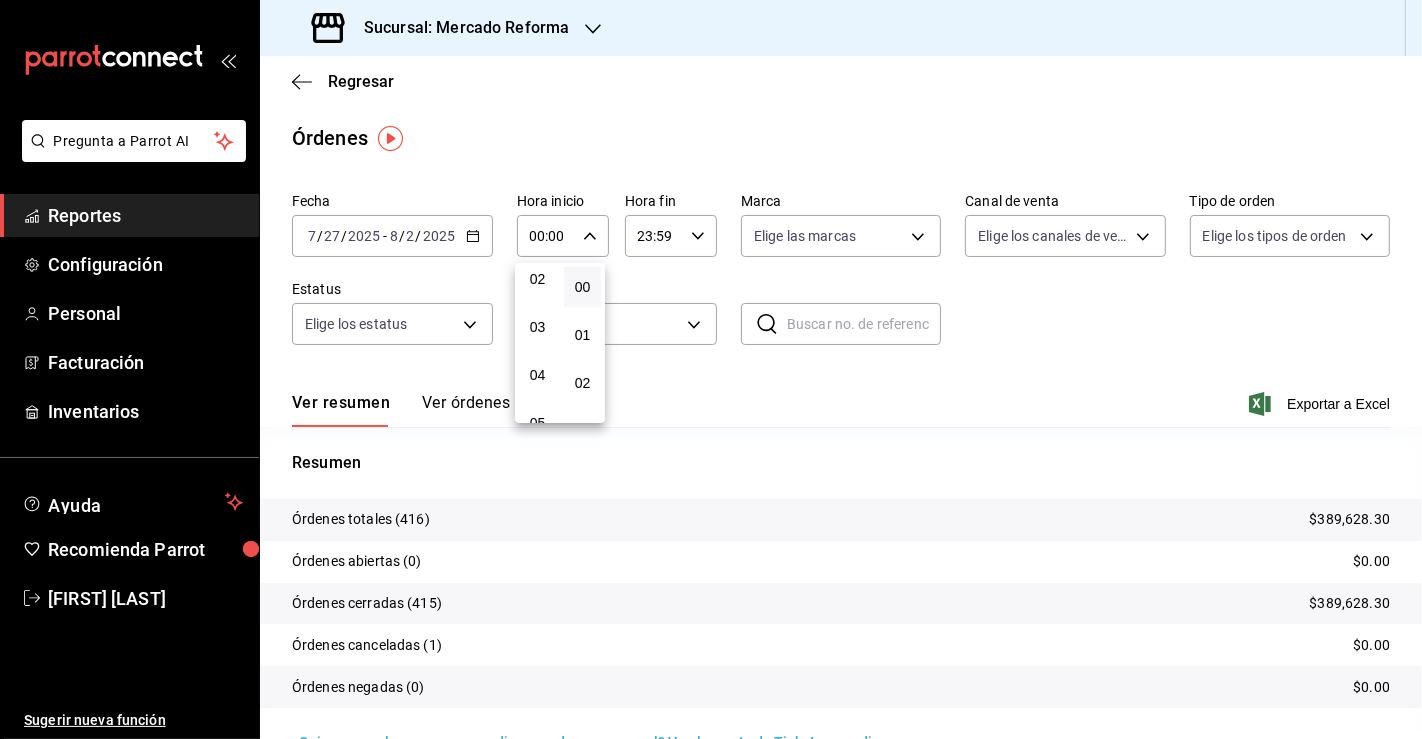 scroll, scrollTop: 108, scrollLeft: 0, axis: vertical 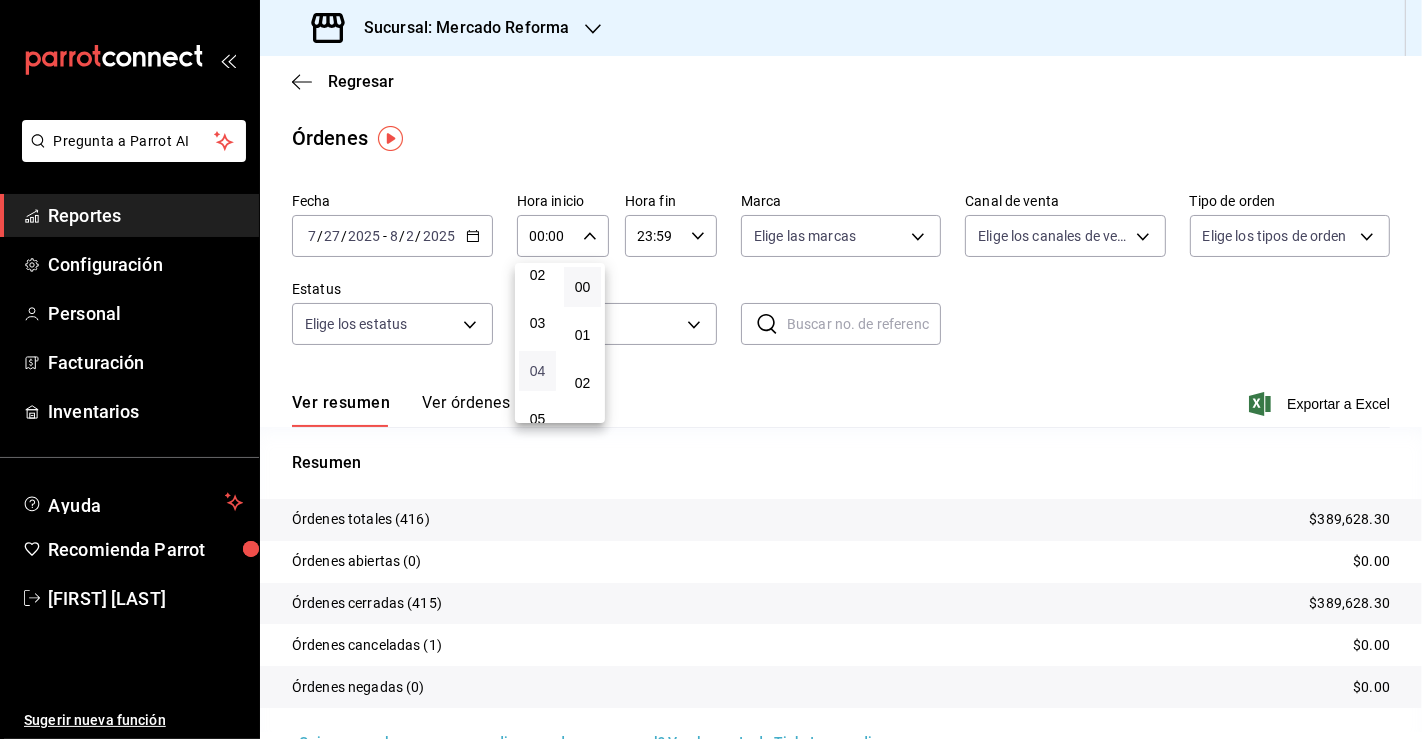 click on "04" at bounding box center [537, 371] 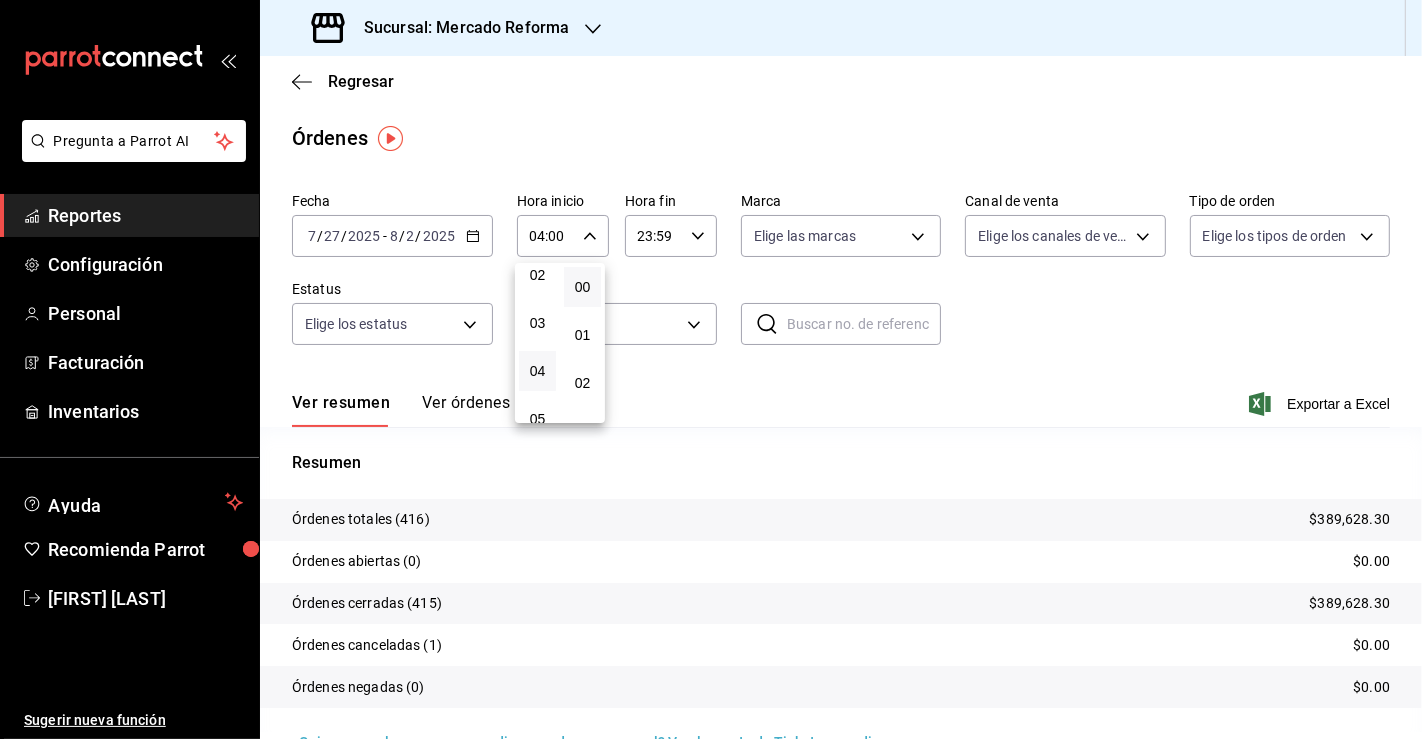 click at bounding box center [711, 369] 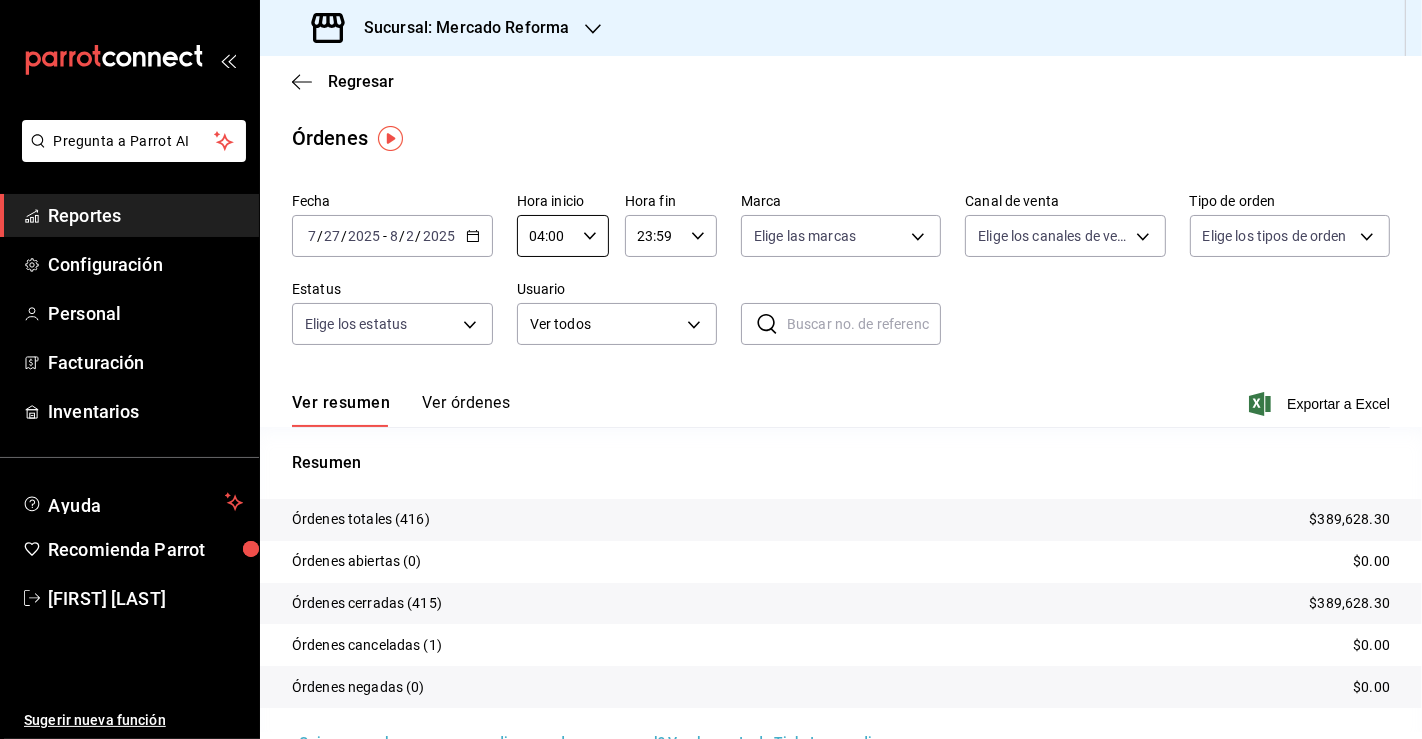 click on "23:59" at bounding box center (654, 236) 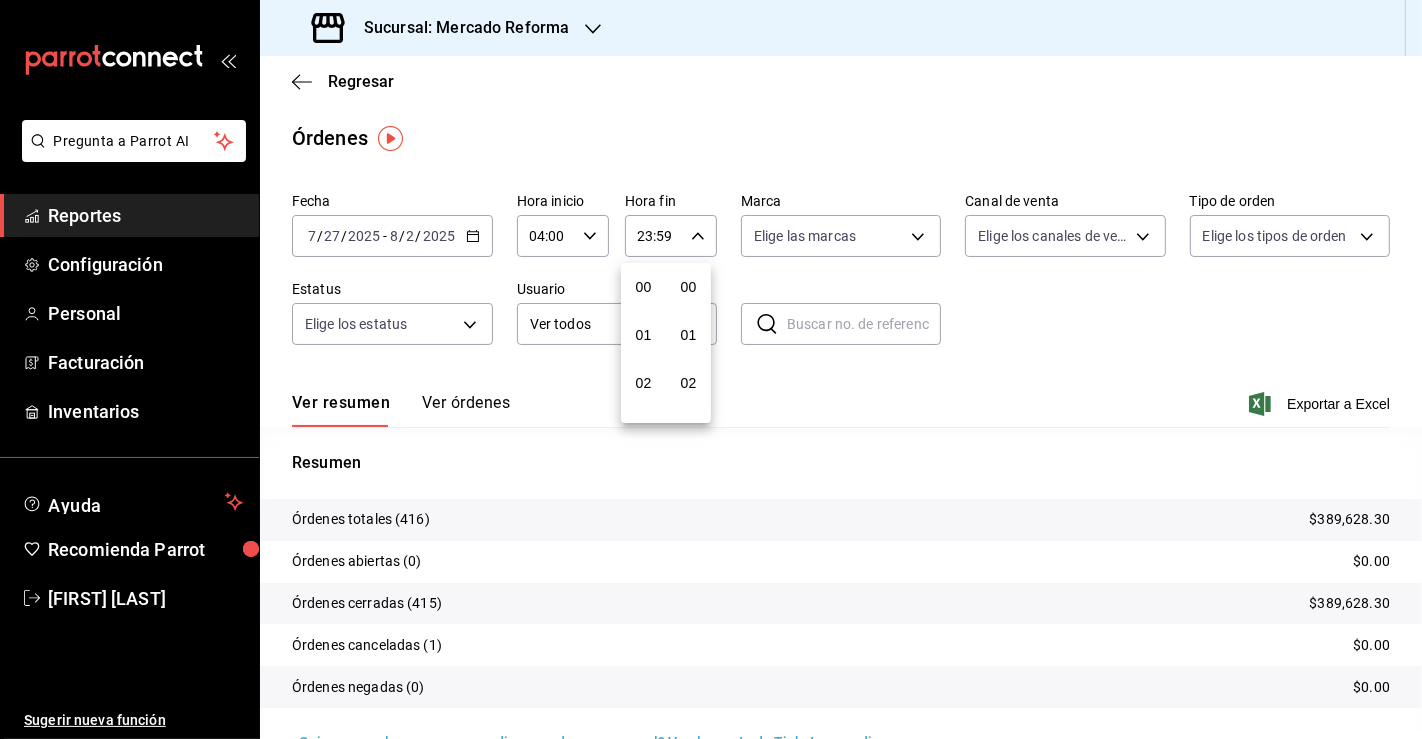 scroll, scrollTop: 998, scrollLeft: 0, axis: vertical 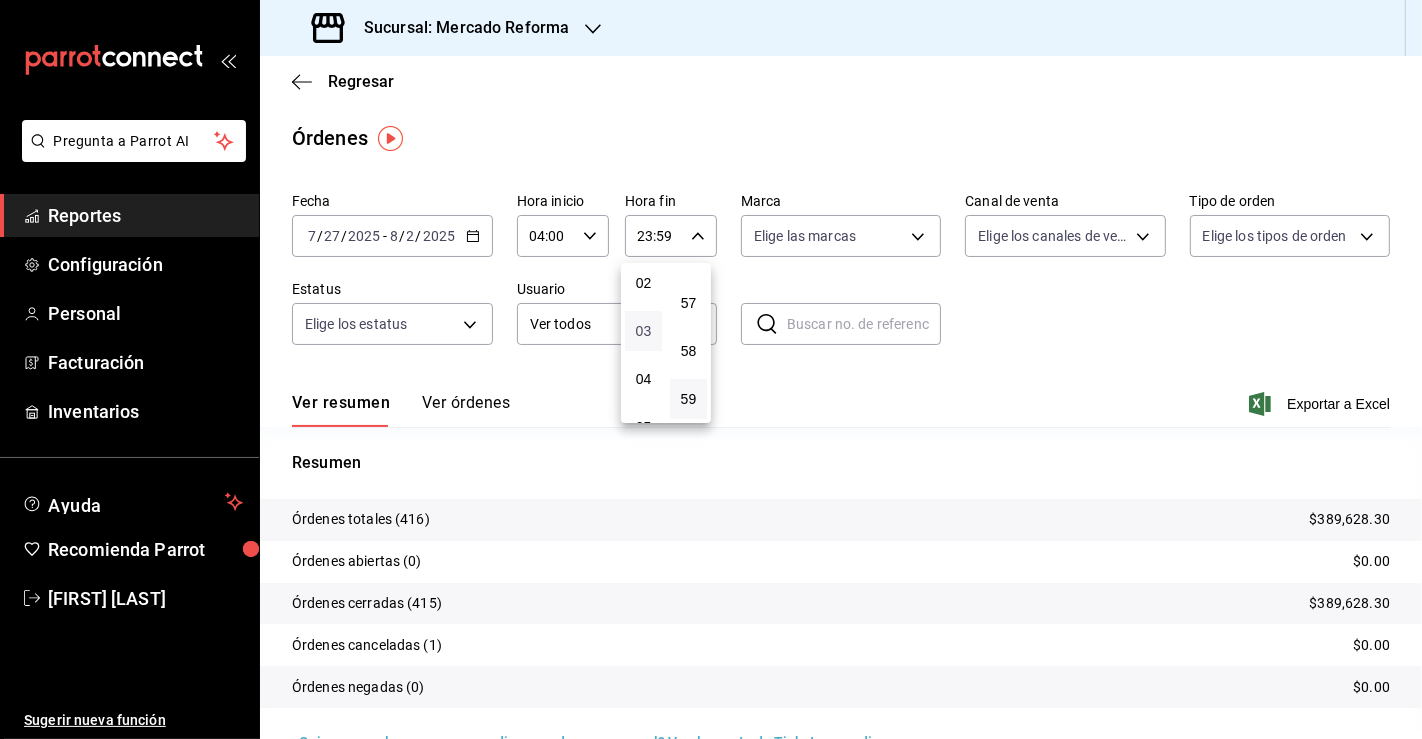 click on "03" at bounding box center [643, 331] 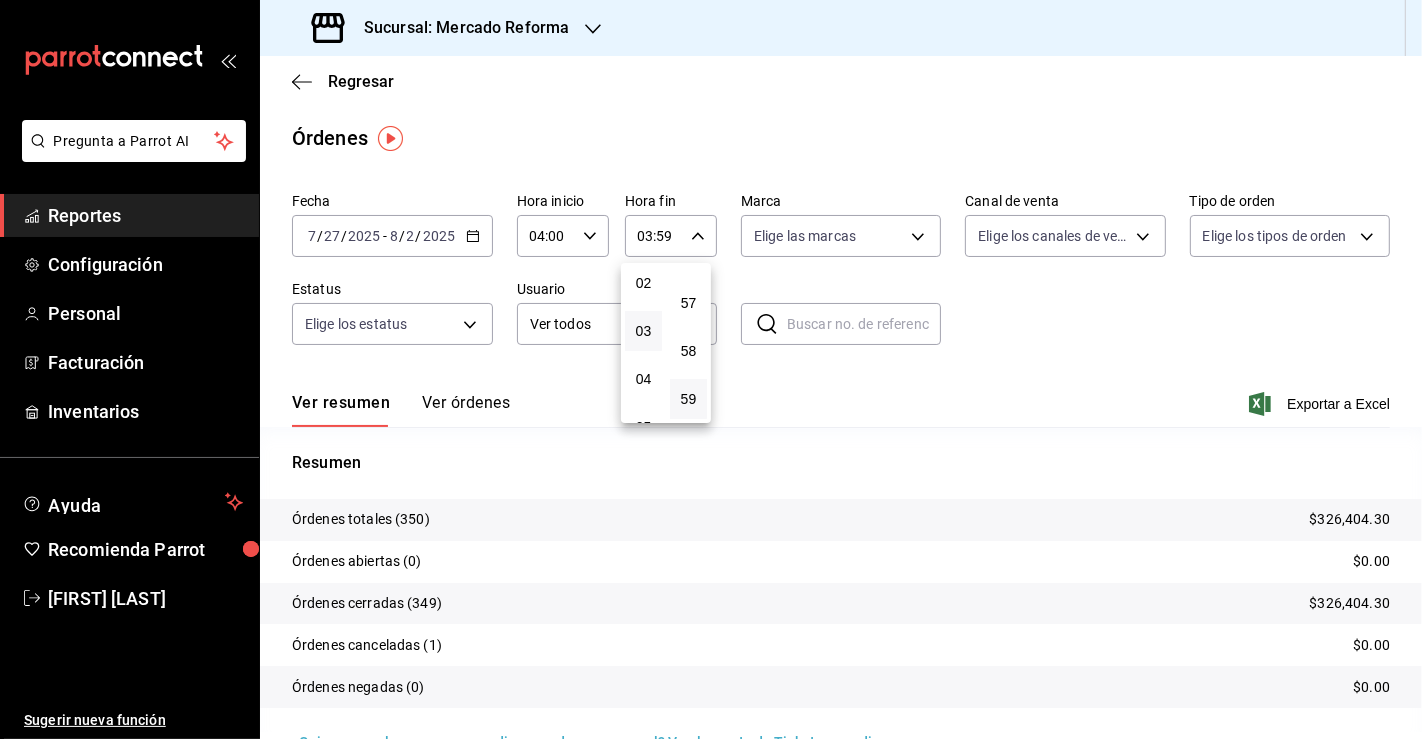 click at bounding box center [711, 369] 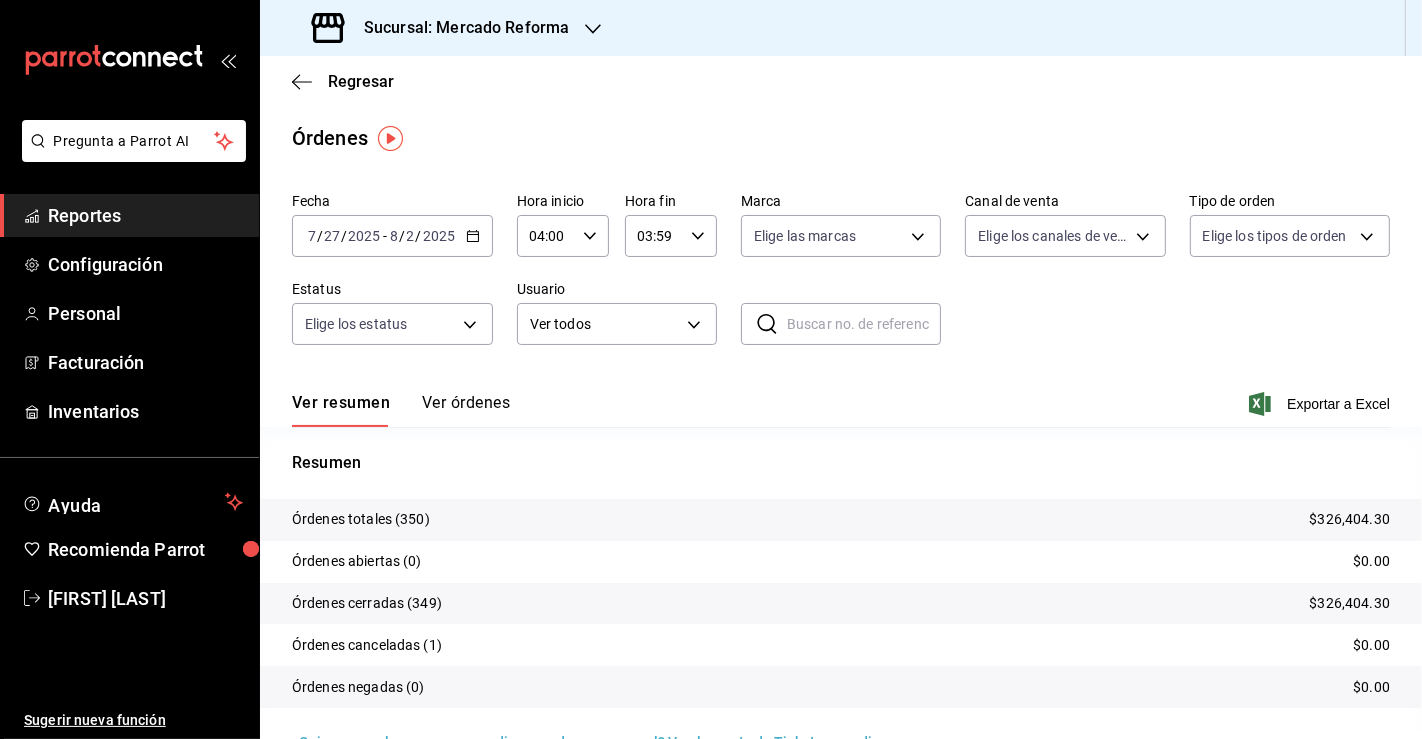 click on "Sucursal: Mercado Reforma" at bounding box center (442, 28) 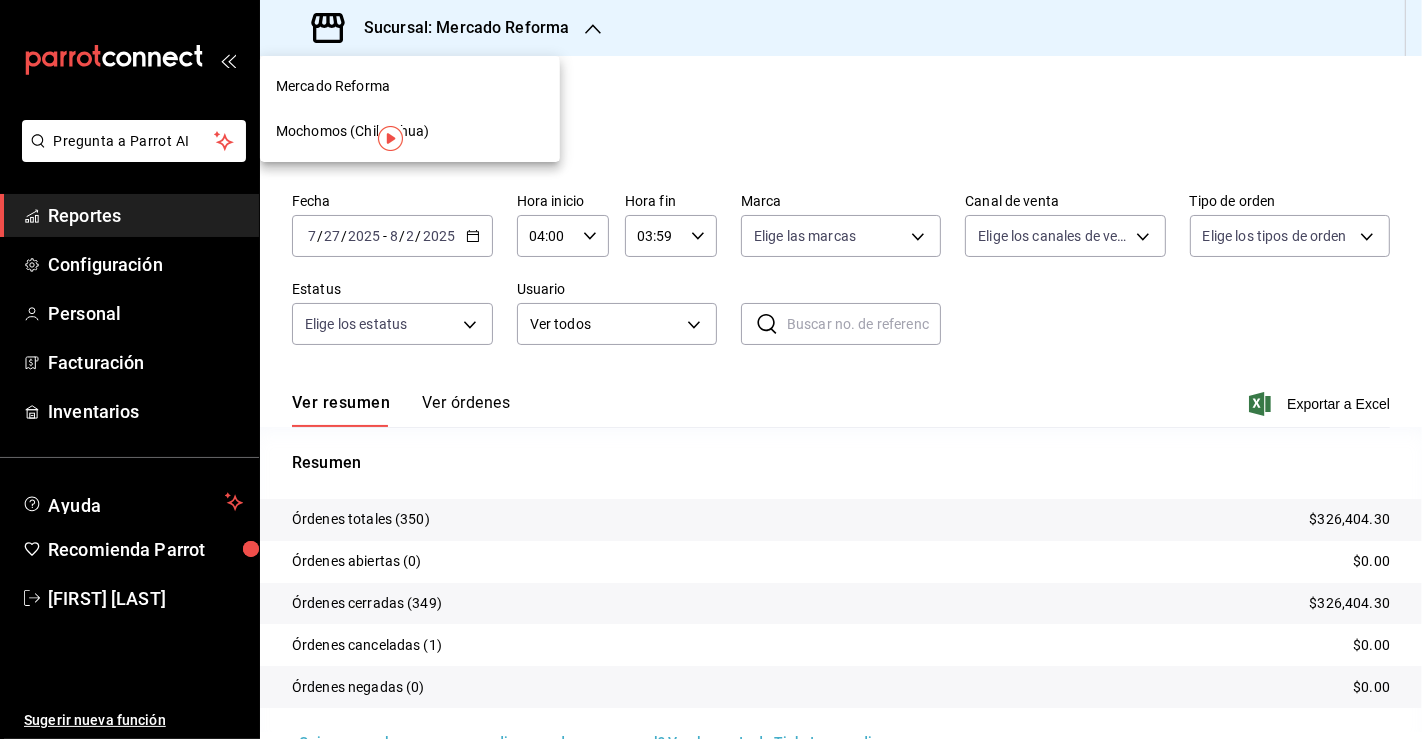 click on "Mochomos (Chihuahua)" at bounding box center [353, 131] 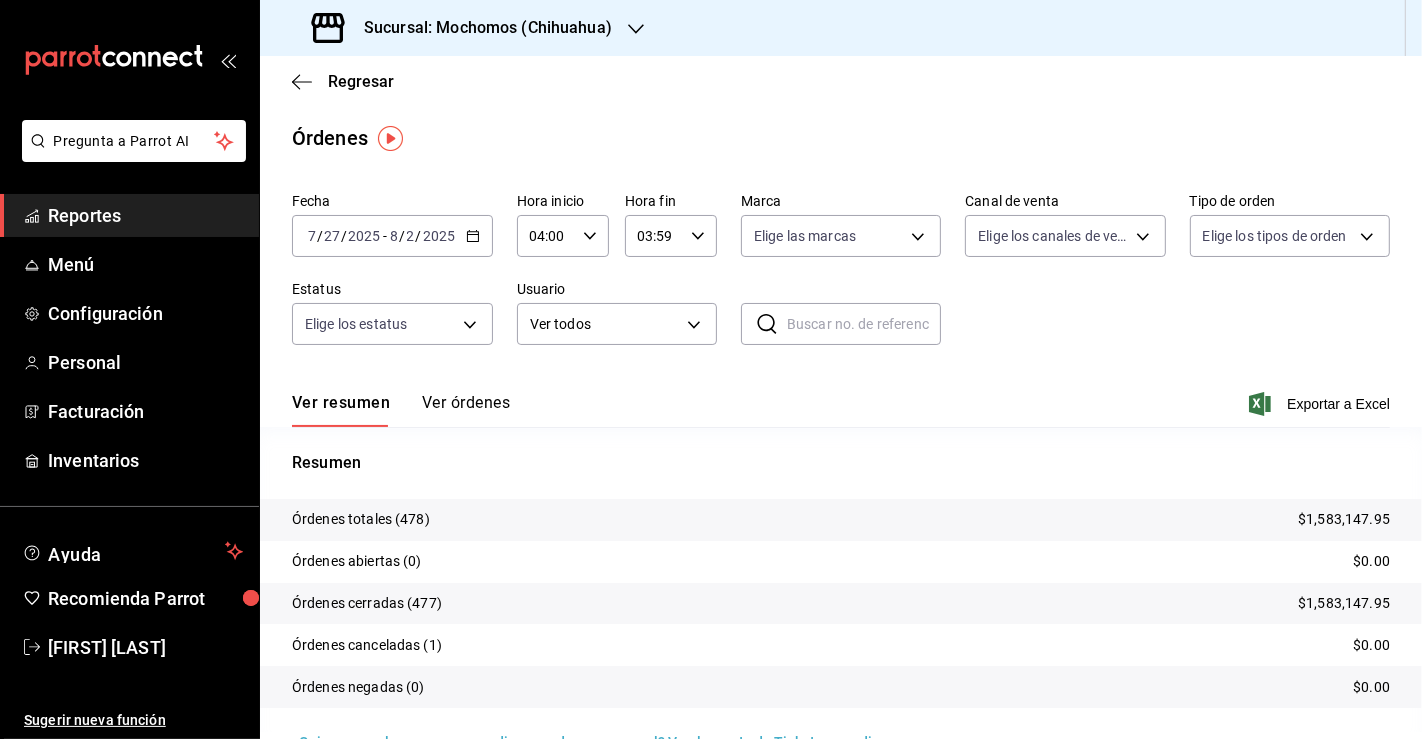 click 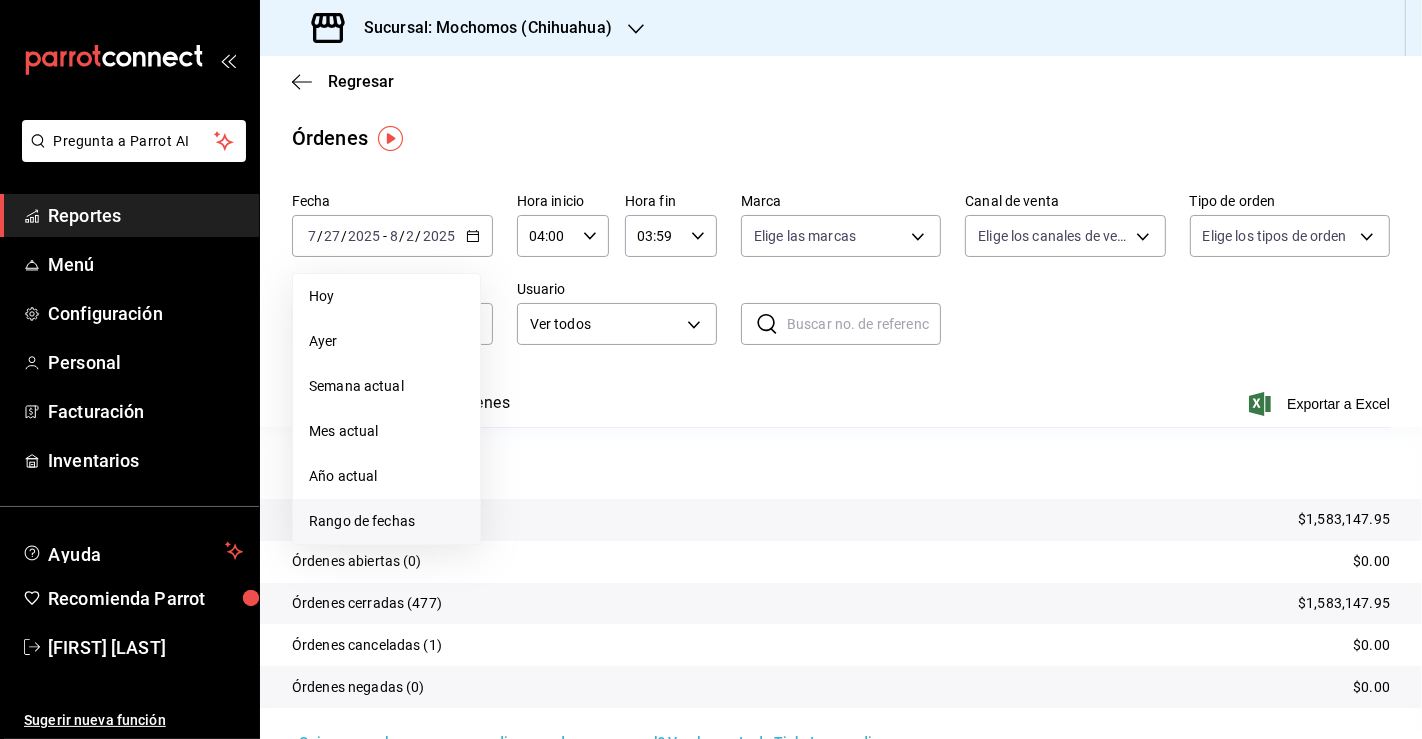 click on "Rango de fechas" at bounding box center [386, 521] 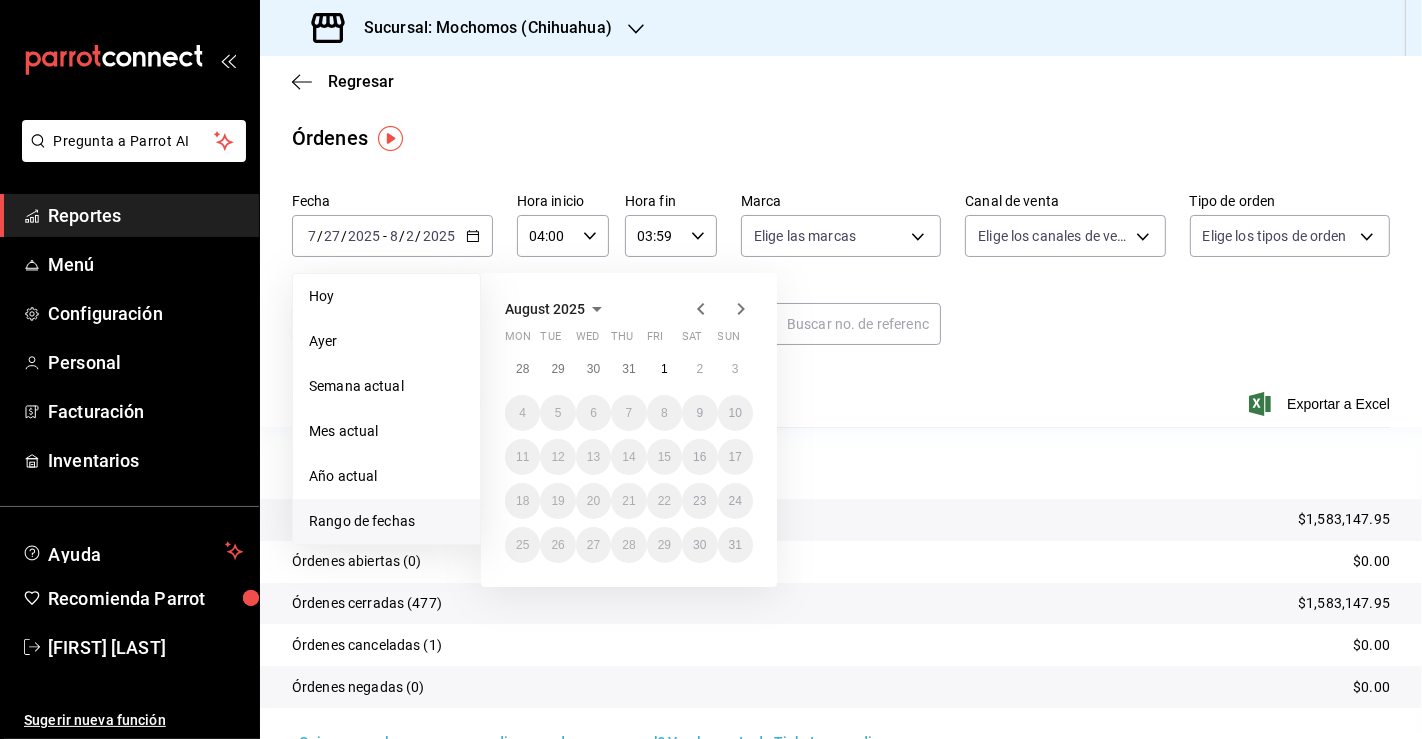 click 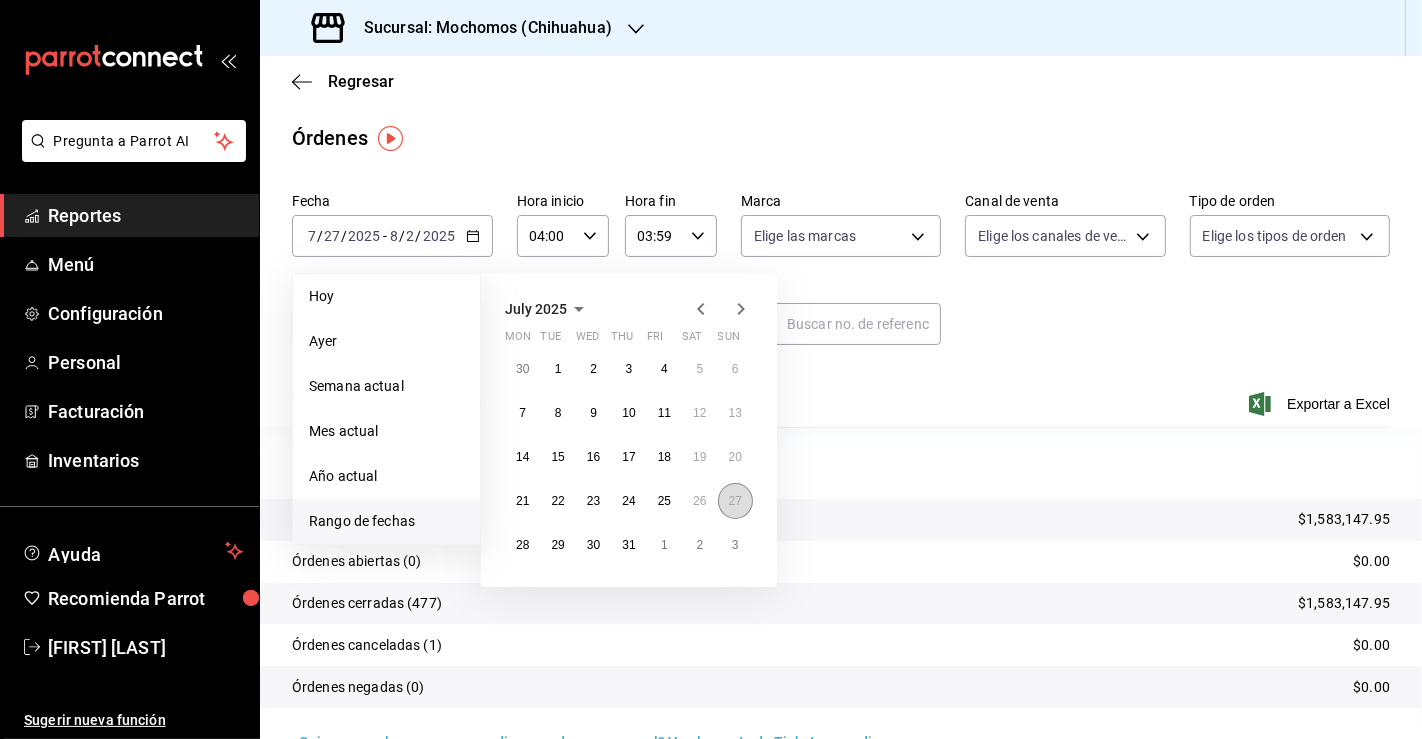 click on "27" at bounding box center (735, 501) 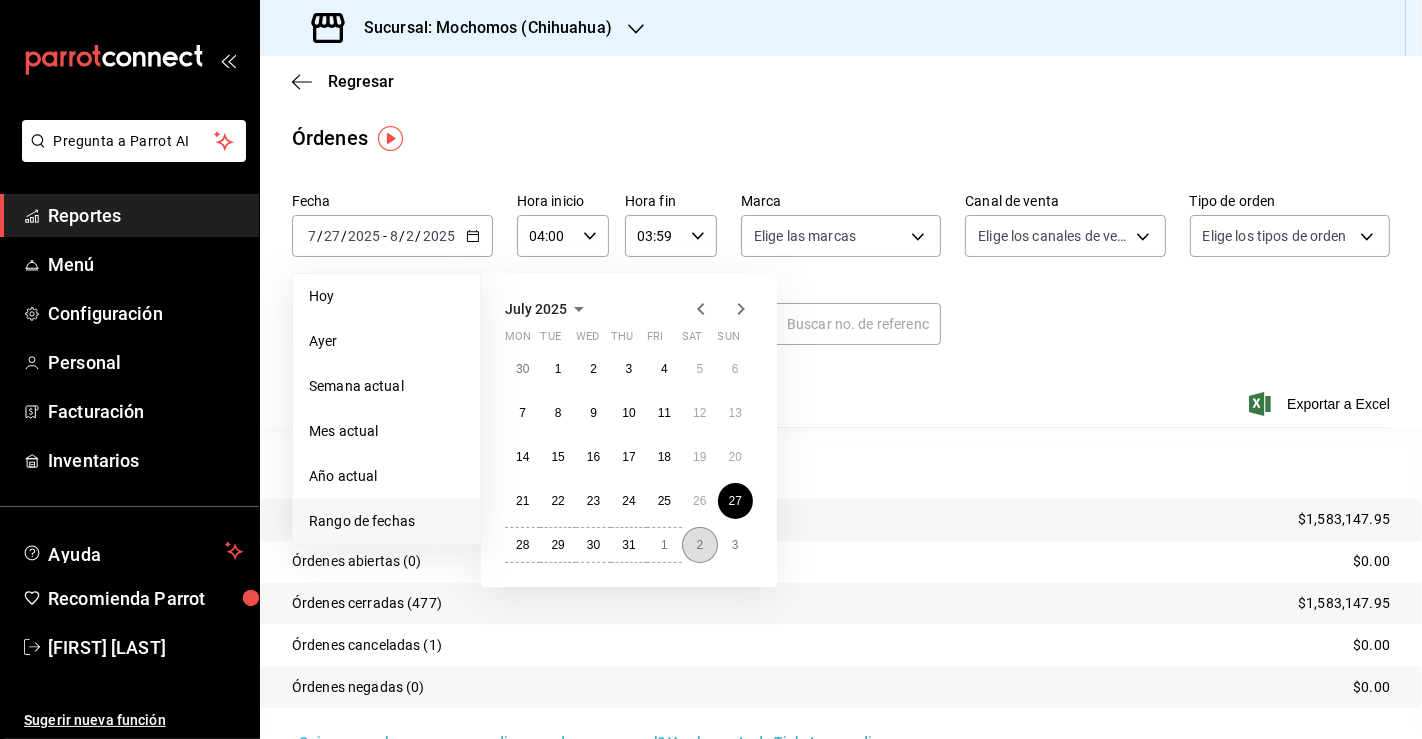 click on "2" at bounding box center [699, 545] 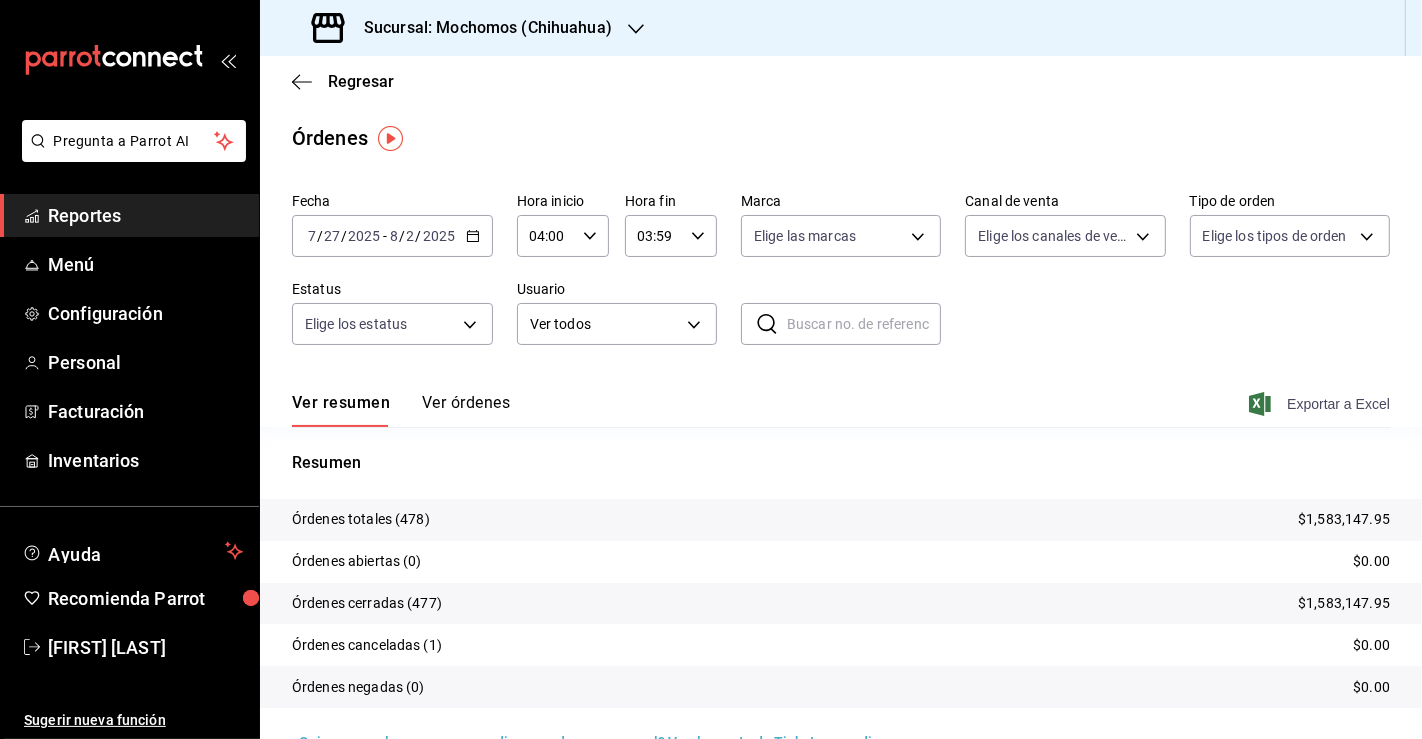 click on "Exportar a Excel" at bounding box center (1321, 404) 